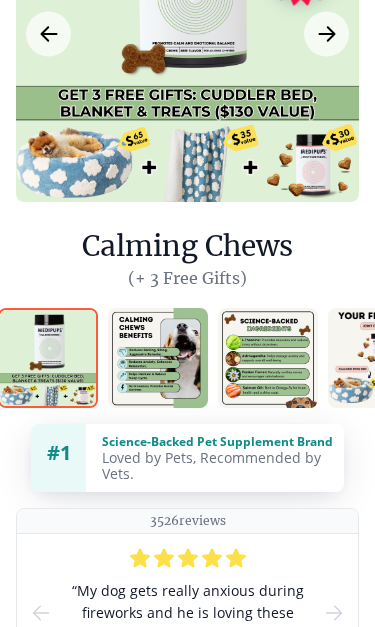 scroll, scrollTop: 405, scrollLeft: 0, axis: vertical 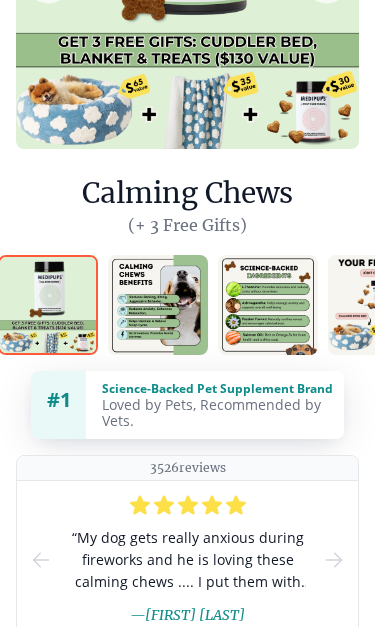 click at bounding box center [158, 305] 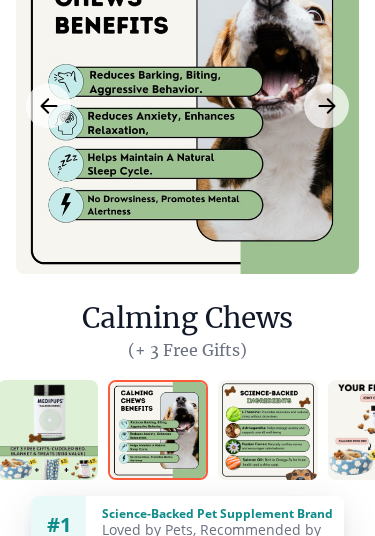 scroll, scrollTop: 240, scrollLeft: 0, axis: vertical 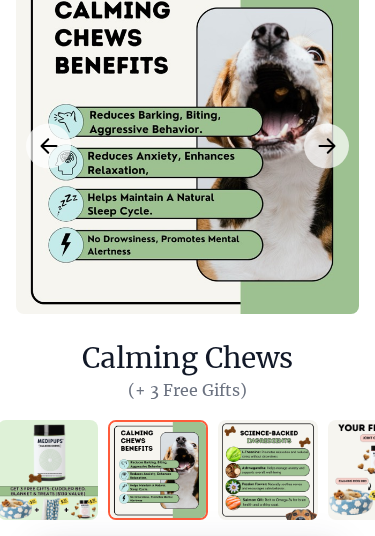 click at bounding box center [268, 470] 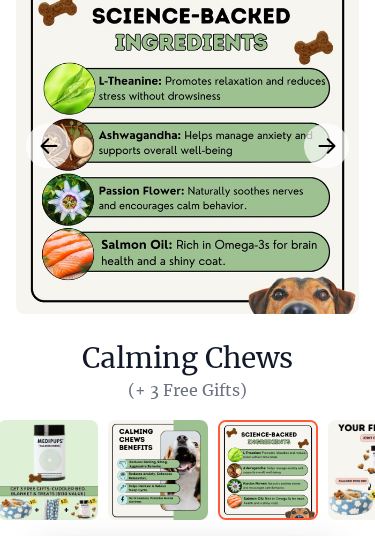 click at bounding box center [378, 470] 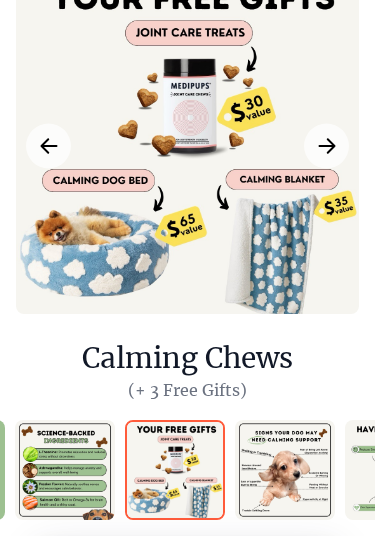 scroll, scrollTop: 0, scrollLeft: 215, axis: horizontal 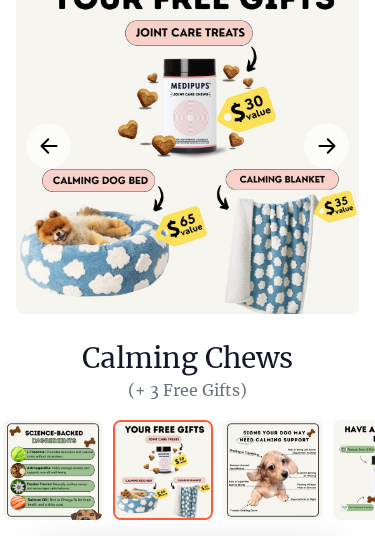 click at bounding box center (273, 470) 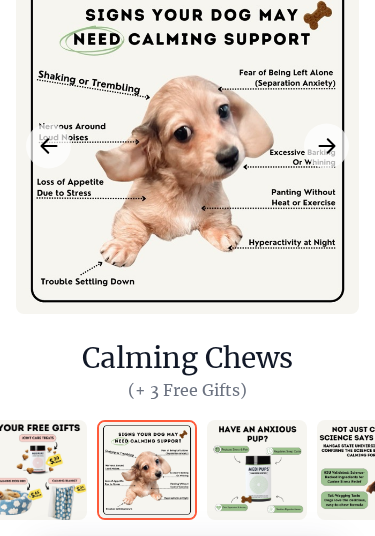 scroll, scrollTop: 0, scrollLeft: 353, axis: horizontal 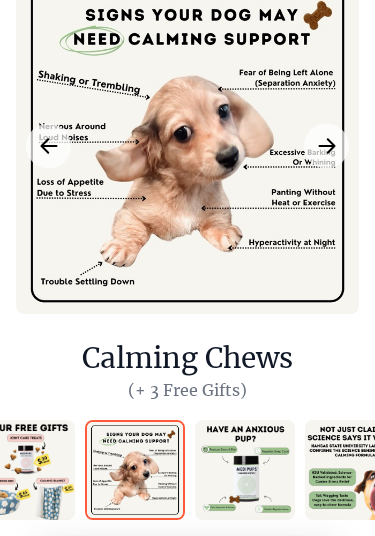 click at bounding box center [245, 470] 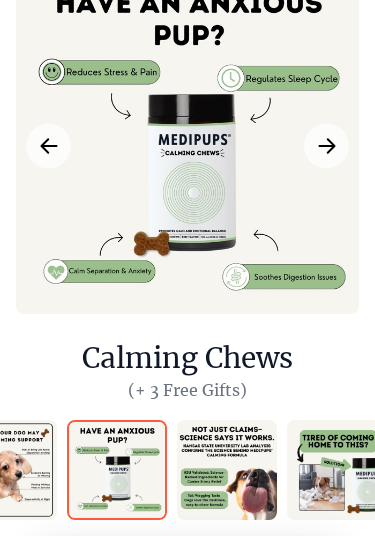 scroll, scrollTop: 0, scrollLeft: 492, axis: horizontal 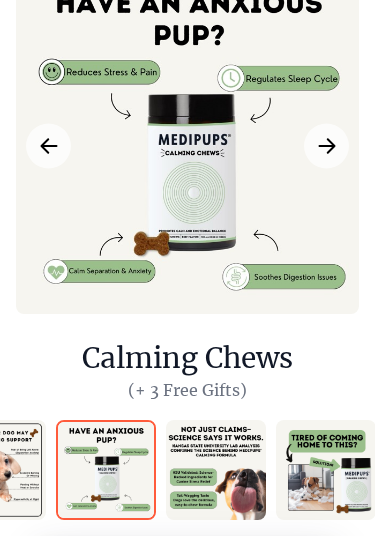 click at bounding box center [216, 470] 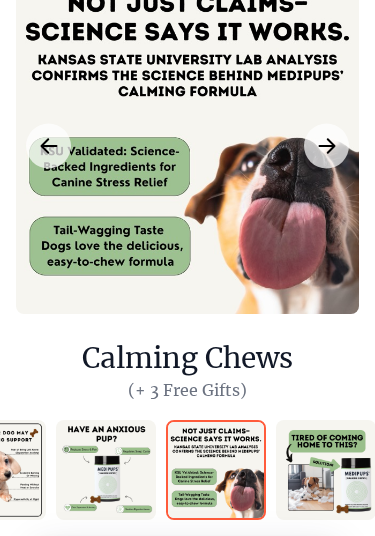 click at bounding box center (326, 470) 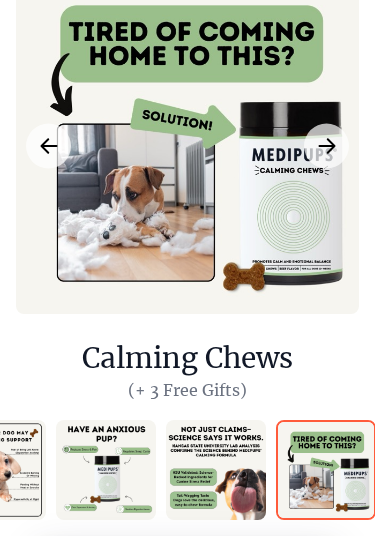 click at bounding box center [216, 470] 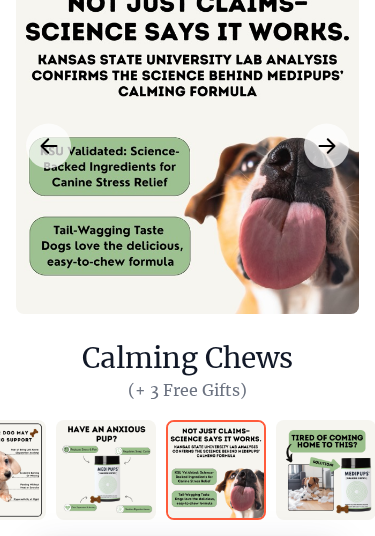 click at bounding box center [326, 470] 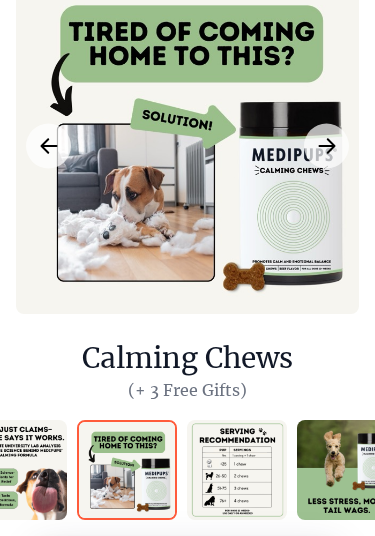 scroll, scrollTop: 0, scrollLeft: 697, axis: horizontal 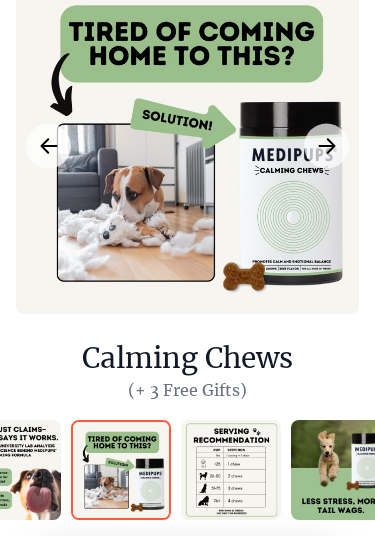 click at bounding box center [231, 470] 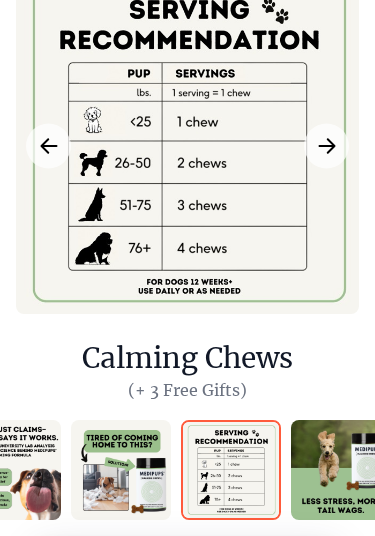 click at bounding box center (341, 470) 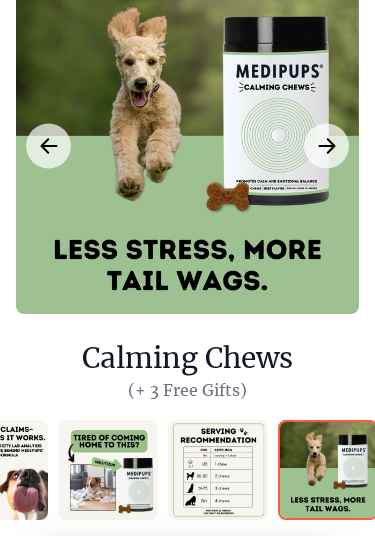 scroll, scrollTop: 0, scrollLeft: 710, axis: horizontal 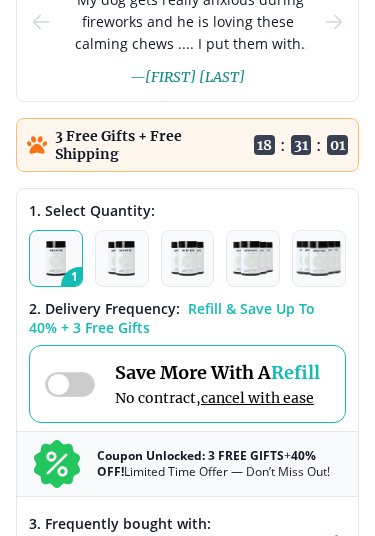 click at bounding box center [188, 258] 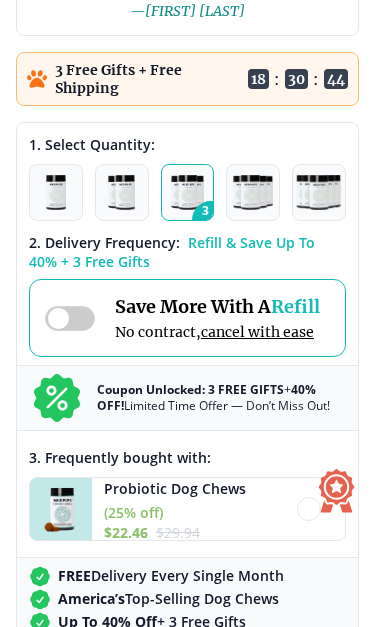 scroll, scrollTop: 1011, scrollLeft: 0, axis: vertical 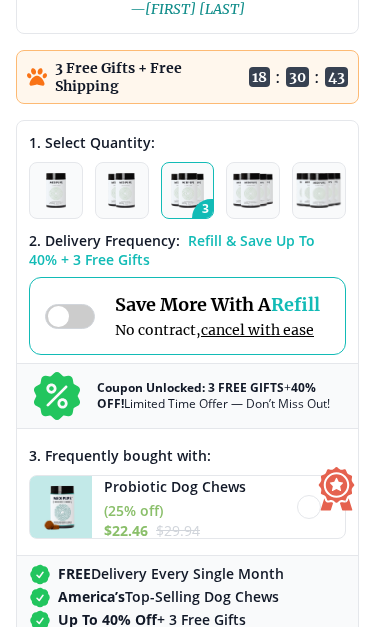 click on "40% OFF!" at bounding box center (206, 395) 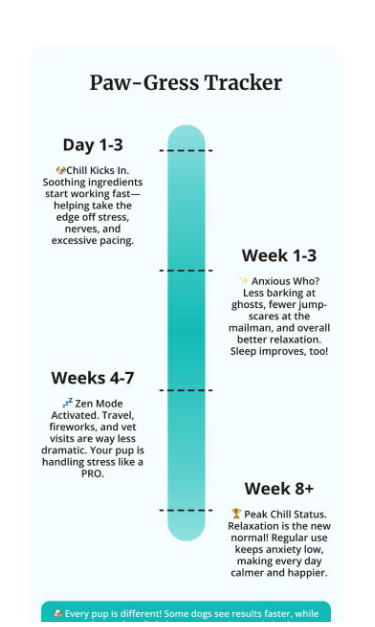 scroll, scrollTop: 5001, scrollLeft: 0, axis: vertical 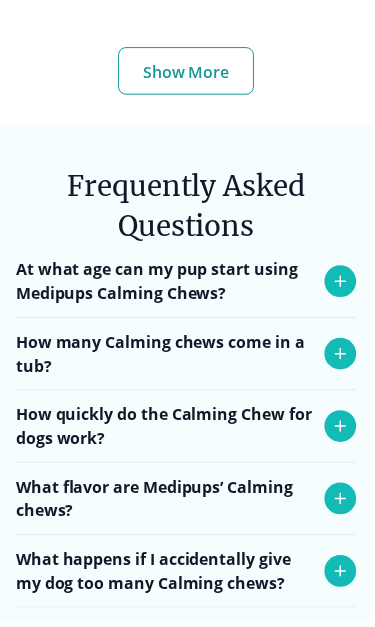 click on "How many Calming chews come in a tub?" at bounding box center (187, 357) 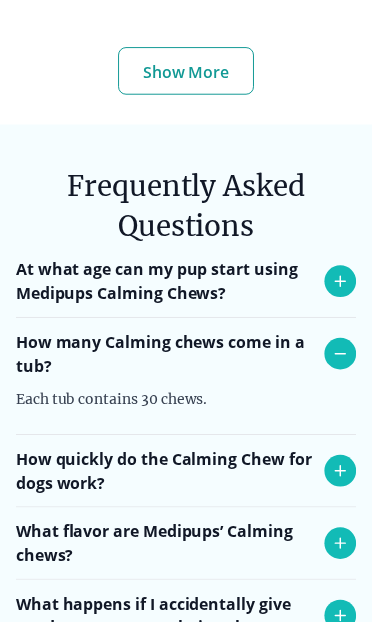scroll, scrollTop: 8130, scrollLeft: 0, axis: vertical 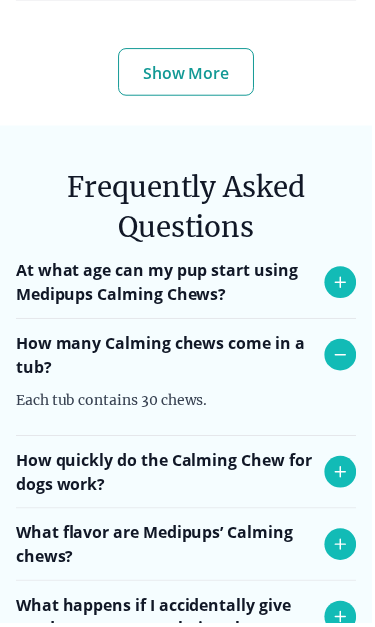 click 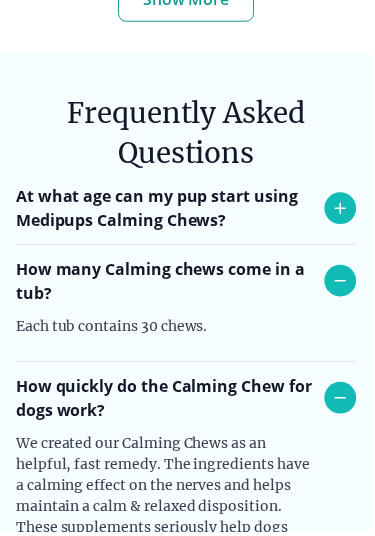 scroll, scrollTop: 8203, scrollLeft: 0, axis: vertical 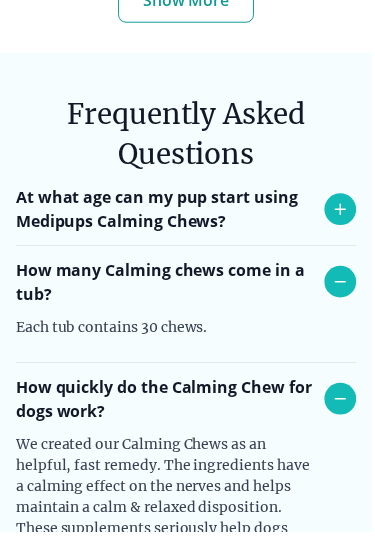 click on "At what age can my pup start using Medipups Calming Chews?" at bounding box center [187, 211] 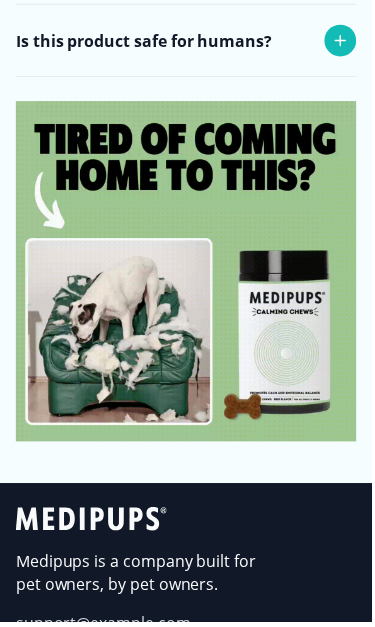 scroll, scrollTop: 9211, scrollLeft: 0, axis: vertical 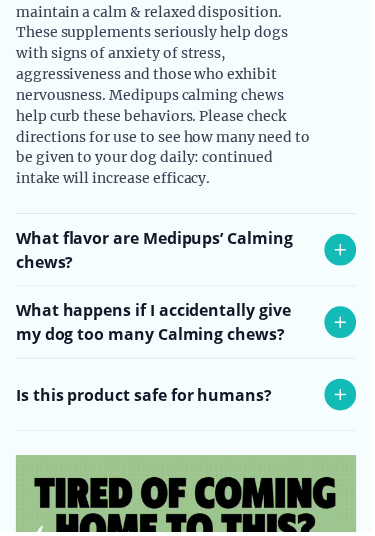 click 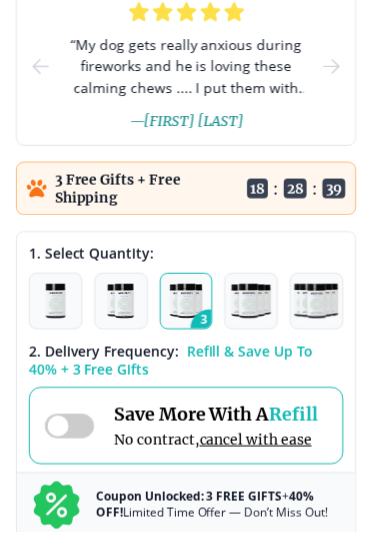 scroll, scrollTop: 898, scrollLeft: 0, axis: vertical 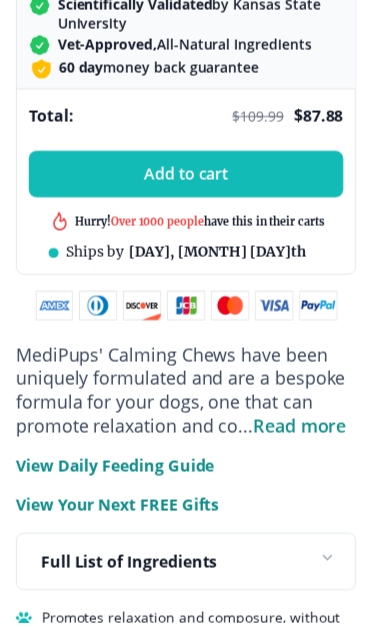 click on "Read more" at bounding box center (302, 429) 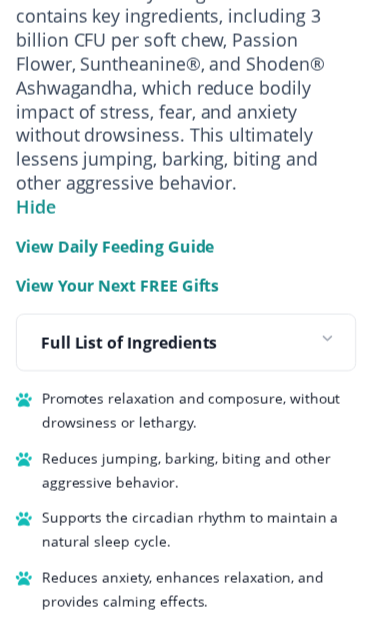 scroll, scrollTop: 2134, scrollLeft: 0, axis: vertical 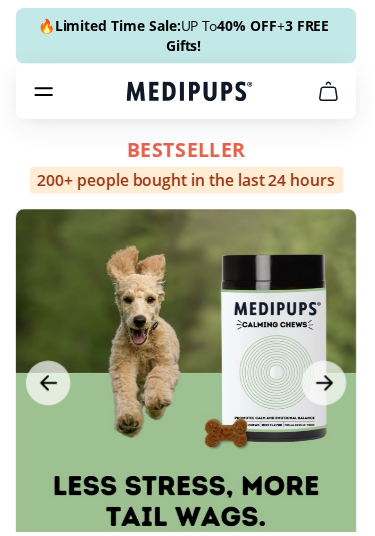click at bounding box center (187, 382) 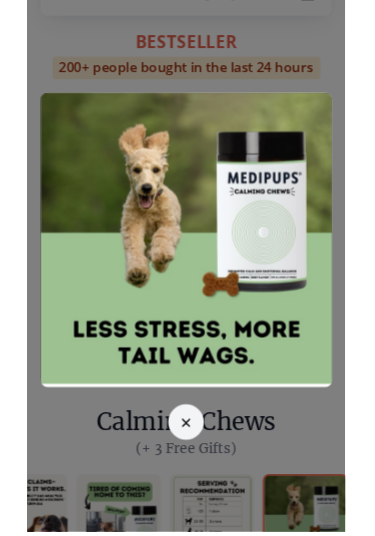 scroll, scrollTop: 100, scrollLeft: 0, axis: vertical 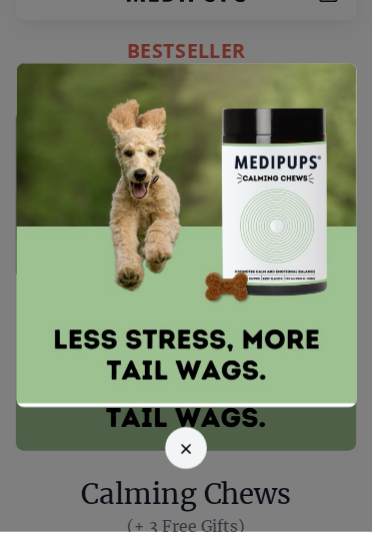 click 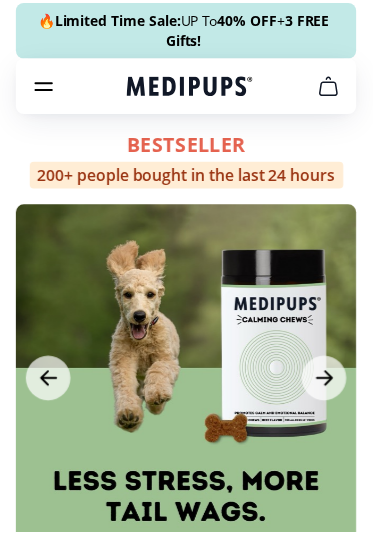 scroll, scrollTop: 0, scrollLeft: 0, axis: both 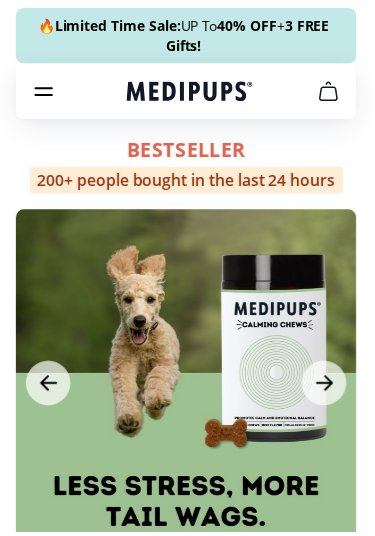 click on "3 FREE Gifts!" at bounding box center (0, 0) 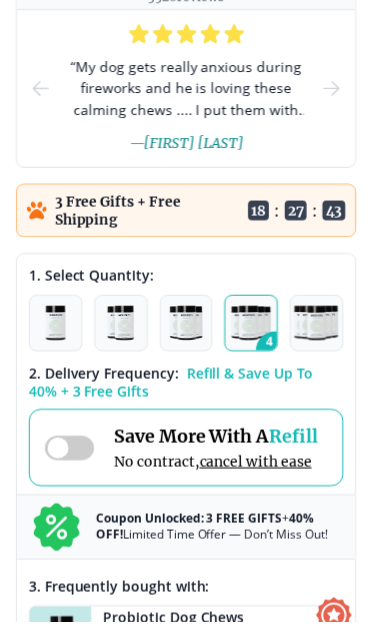 scroll, scrollTop: 876, scrollLeft: 0, axis: vertical 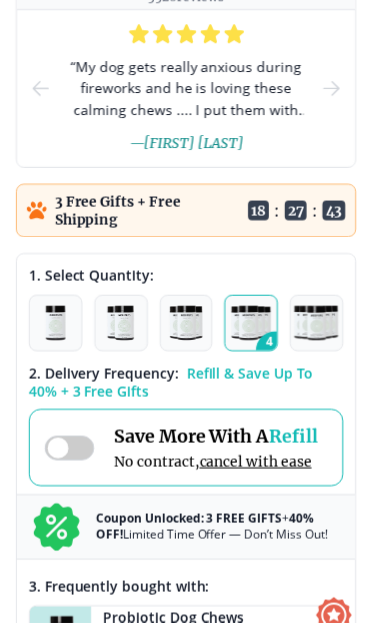 click at bounding box center [70, 451] 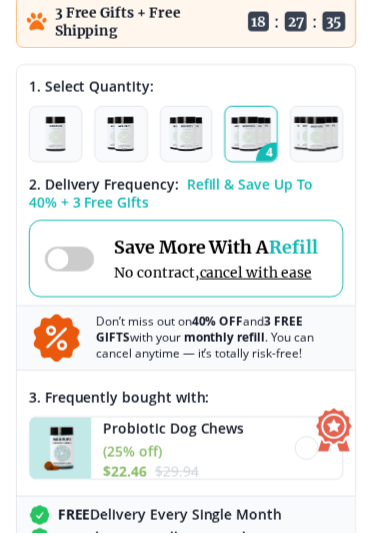 scroll, scrollTop: 1067, scrollLeft: 0, axis: vertical 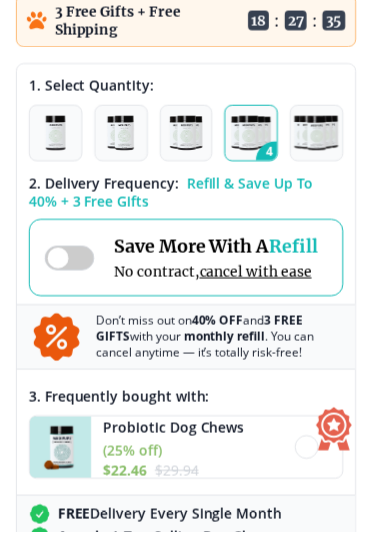 click at bounding box center (70, 260) 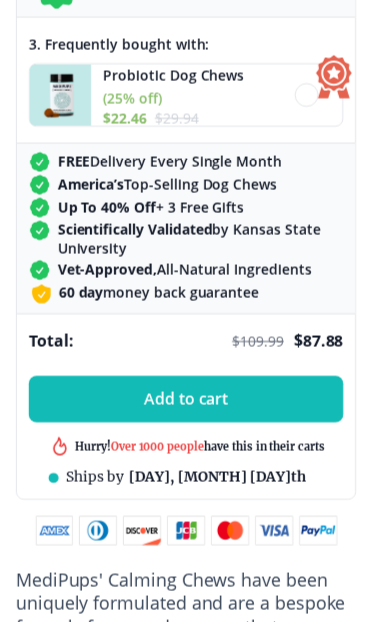 scroll, scrollTop: 1423, scrollLeft: 0, axis: vertical 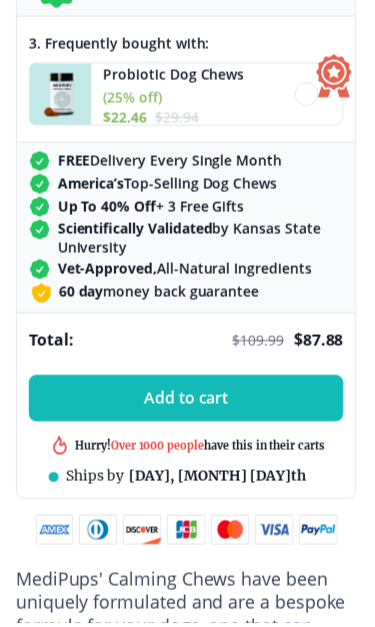 click on "Add to cart" at bounding box center (187, 401) 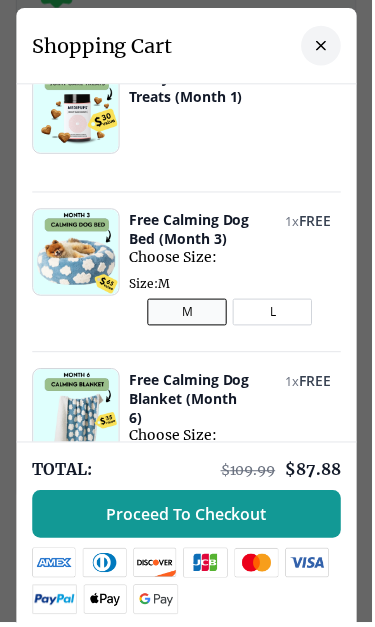 scroll, scrollTop: 186, scrollLeft: 0, axis: vertical 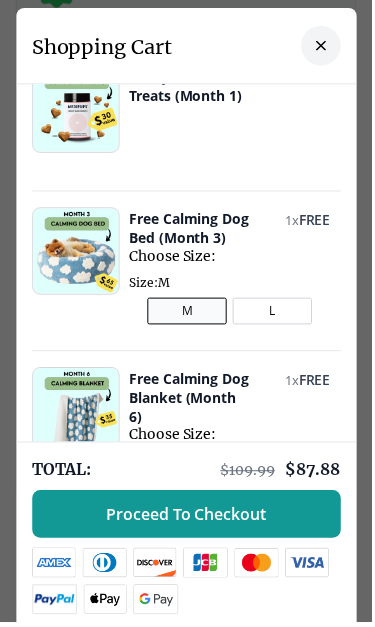 click on "L" at bounding box center (275, 313) 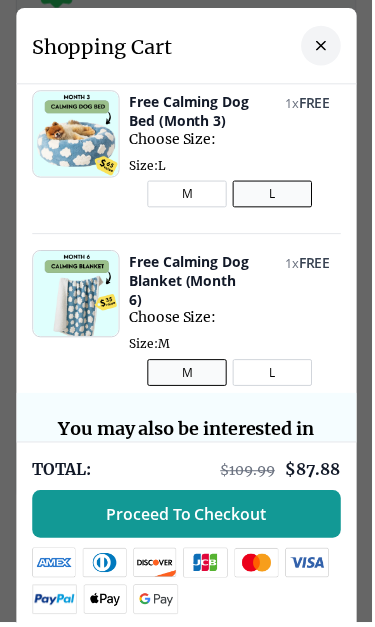 scroll, scrollTop: 305, scrollLeft: 0, axis: vertical 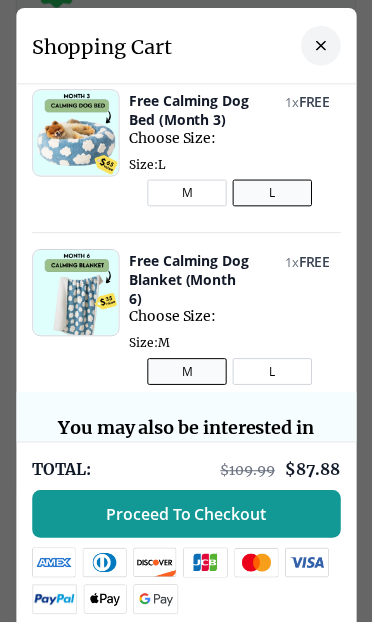 click on "L" at bounding box center [275, 374] 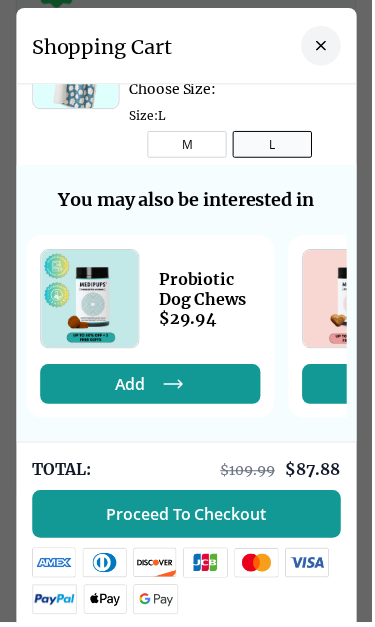 scroll, scrollTop: 534, scrollLeft: 0, axis: vertical 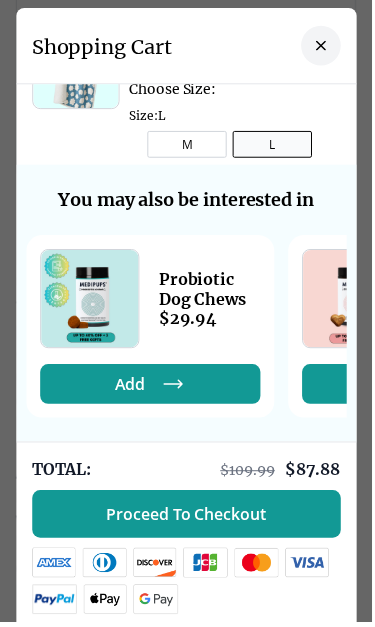click on "Proceed To Checkout" at bounding box center (187, 518) 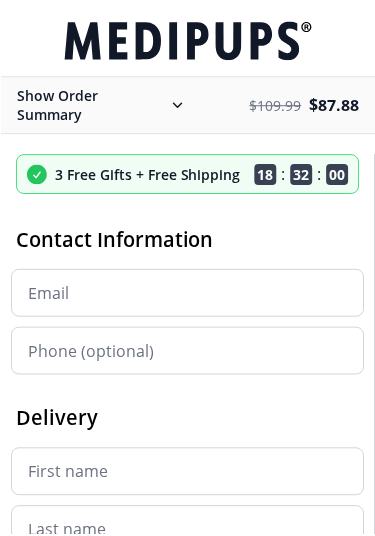 scroll, scrollTop: 0, scrollLeft: 0, axis: both 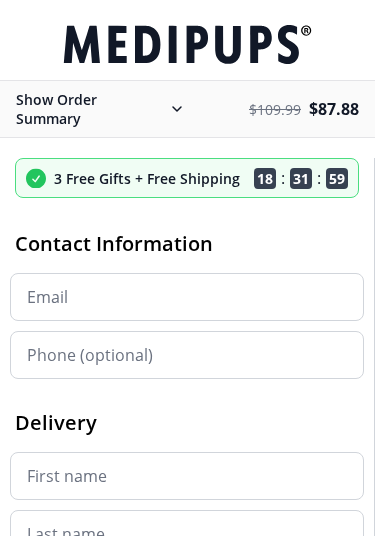 click on "Email" at bounding box center [187, 297] 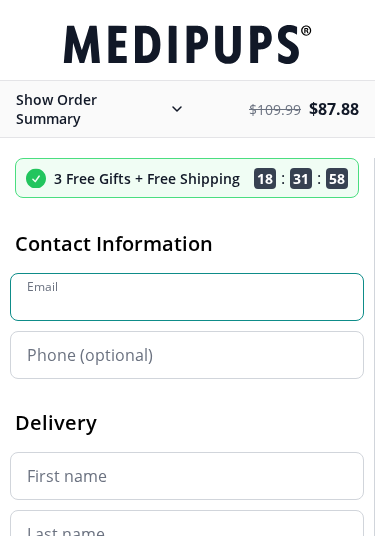 scroll, scrollTop: 30, scrollLeft: 0, axis: vertical 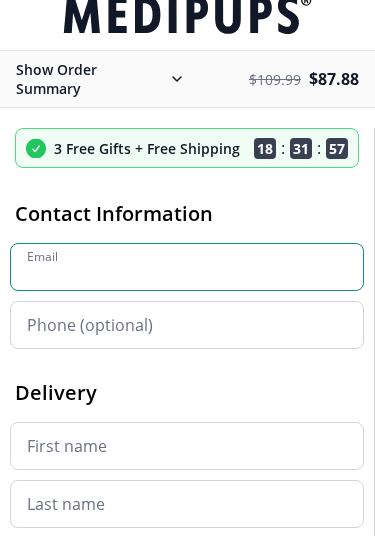type on "***" 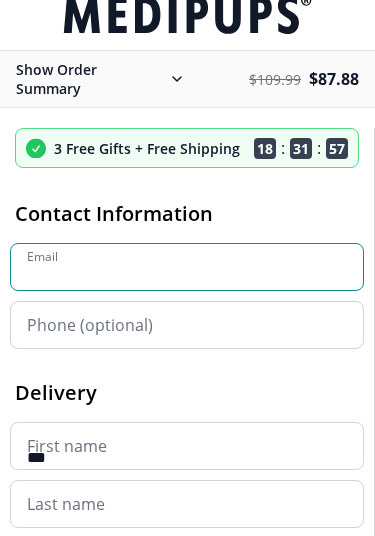 type on "*****" 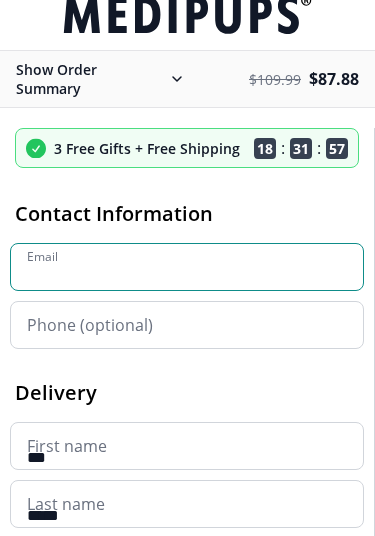 type on "*****" 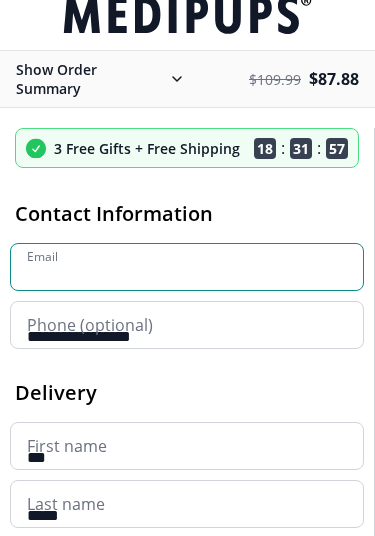 type on "**********" 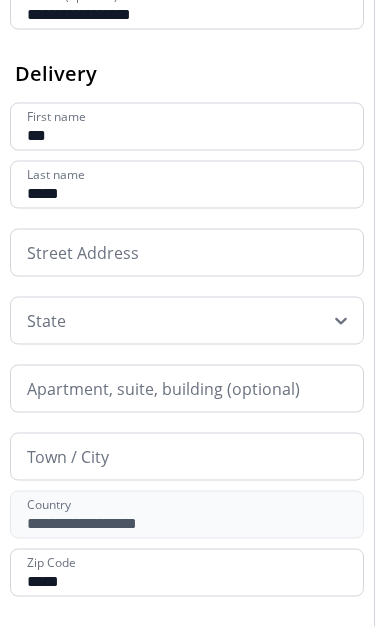 scroll, scrollTop: 364, scrollLeft: 0, axis: vertical 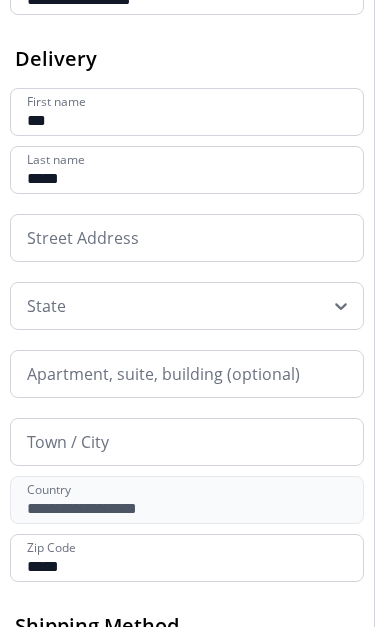 click at bounding box center (187, 238) 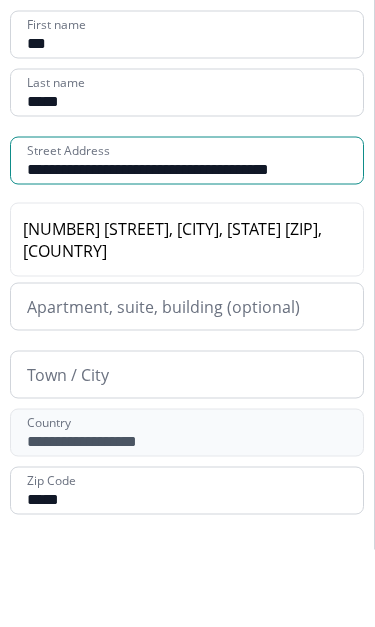 click on "[NUMBER] [STREET], [CITY], [STATE] [ZIP], [COUNTRY]" at bounding box center [187, 317] 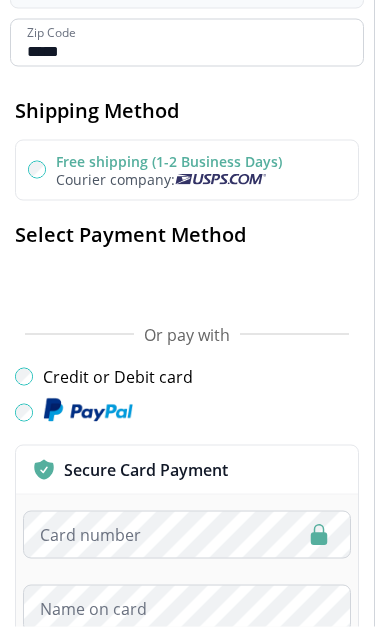 scroll, scrollTop: 880, scrollLeft: 0, axis: vertical 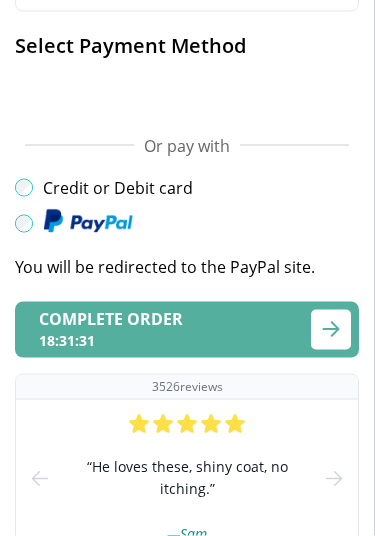 click 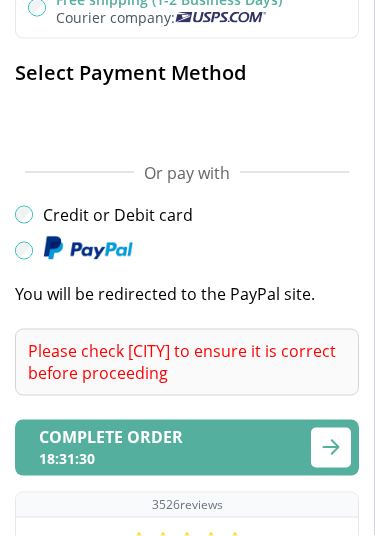 scroll, scrollTop: 1069, scrollLeft: 0, axis: vertical 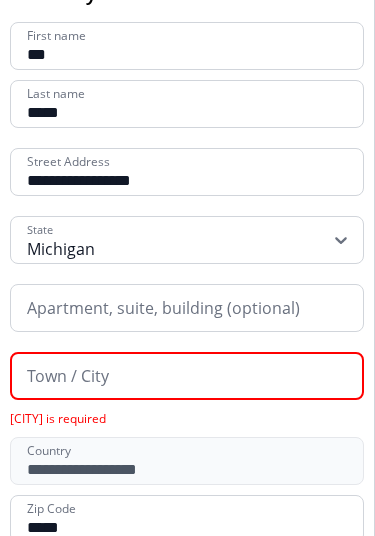click on "Town / City" at bounding box center [187, 376] 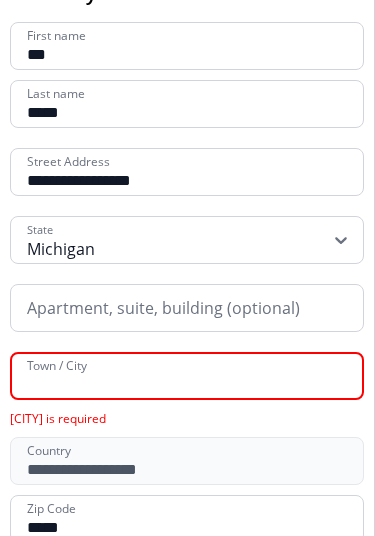 scroll, scrollTop: 429, scrollLeft: 0, axis: vertical 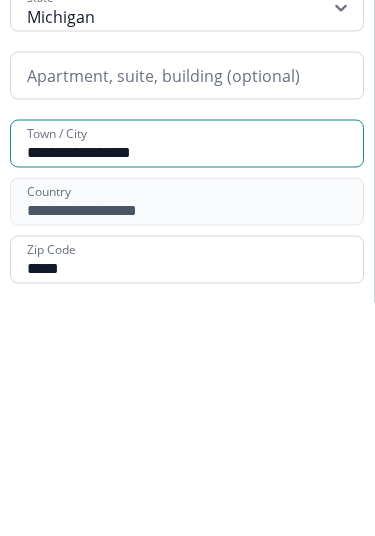 type on "**********" 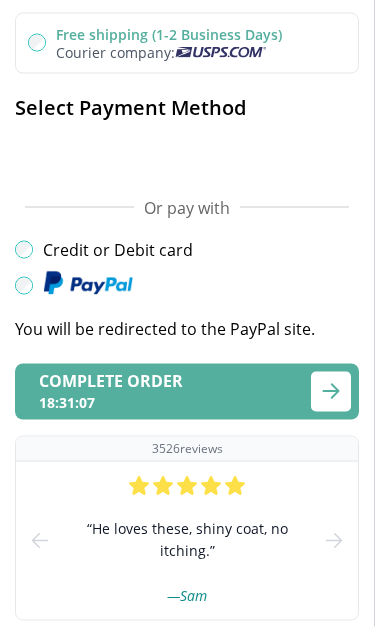 scroll, scrollTop: 1022, scrollLeft: 0, axis: vertical 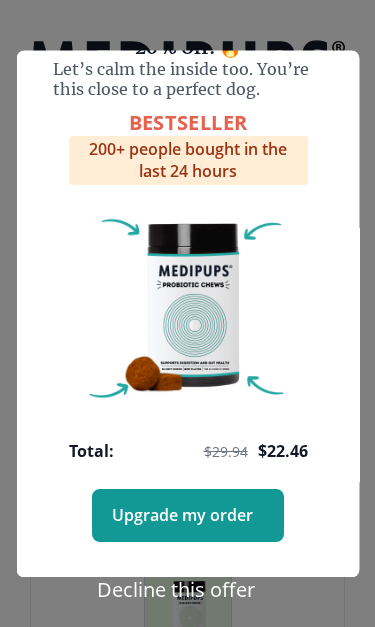 click on "Decline this offer" at bounding box center [176, 588] 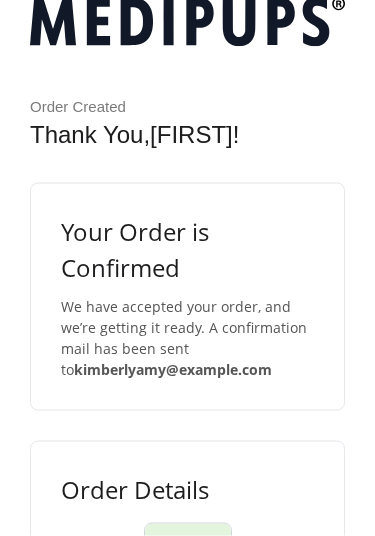 scroll, scrollTop: 0, scrollLeft: 0, axis: both 